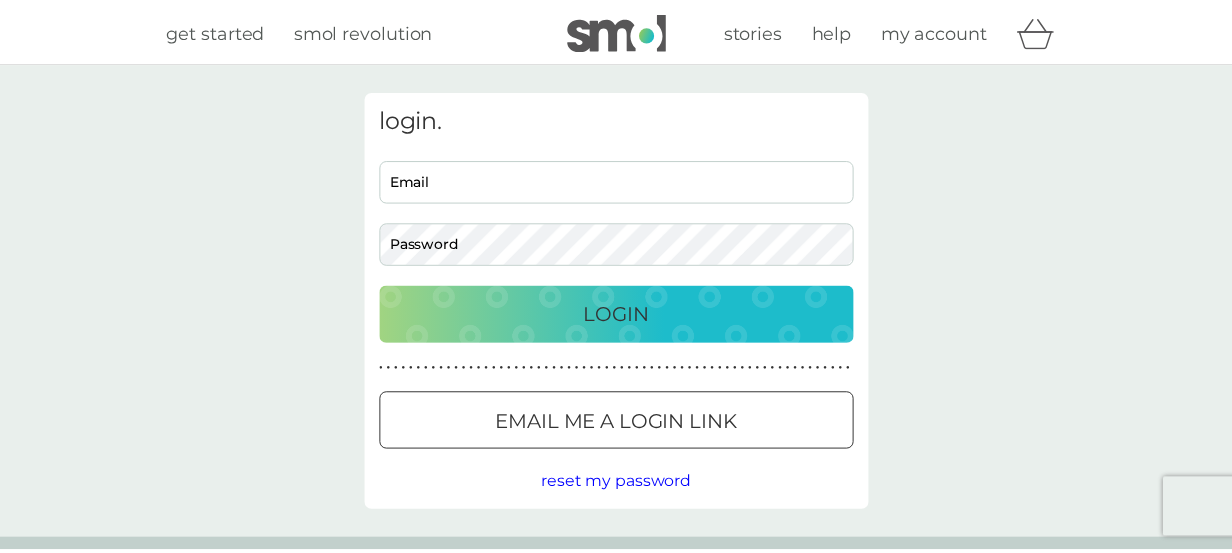 scroll, scrollTop: 0, scrollLeft: 0, axis: both 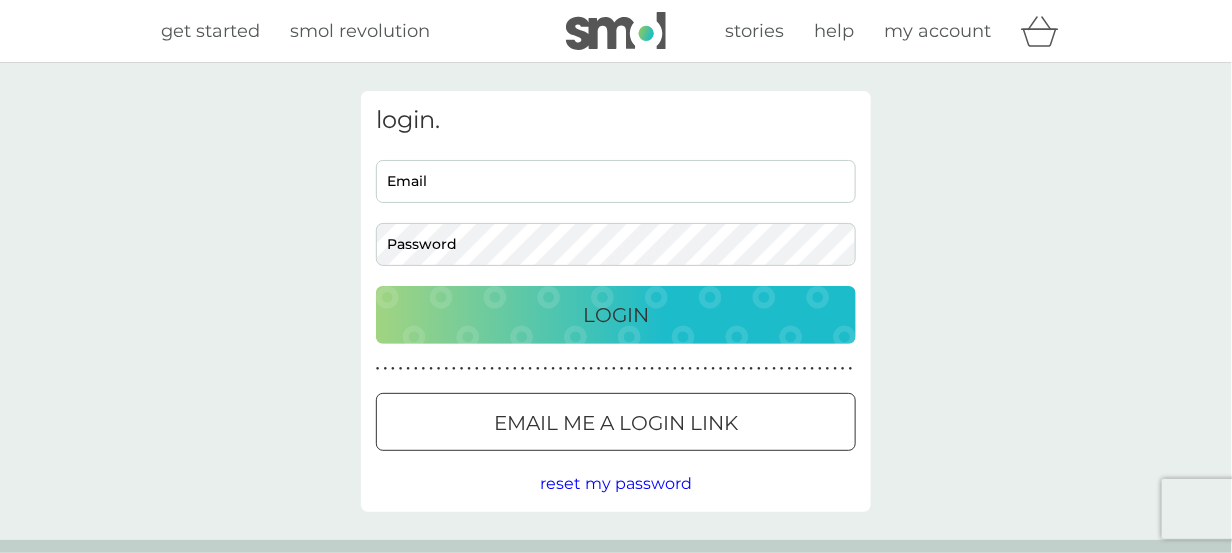 click on "Email" at bounding box center [616, 181] 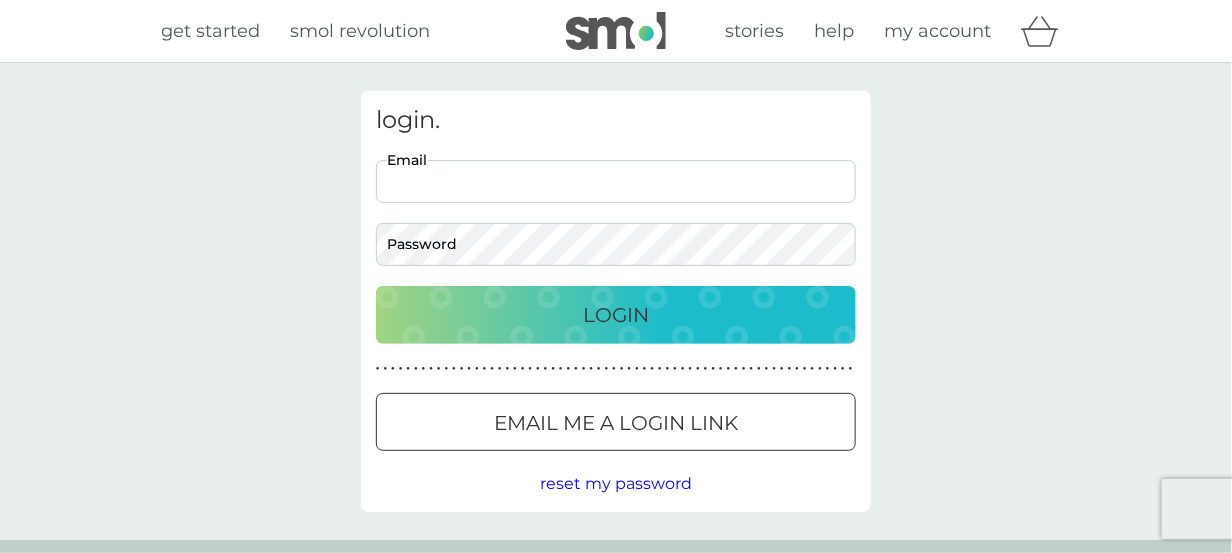 type on "jo.68@live.co.uk" 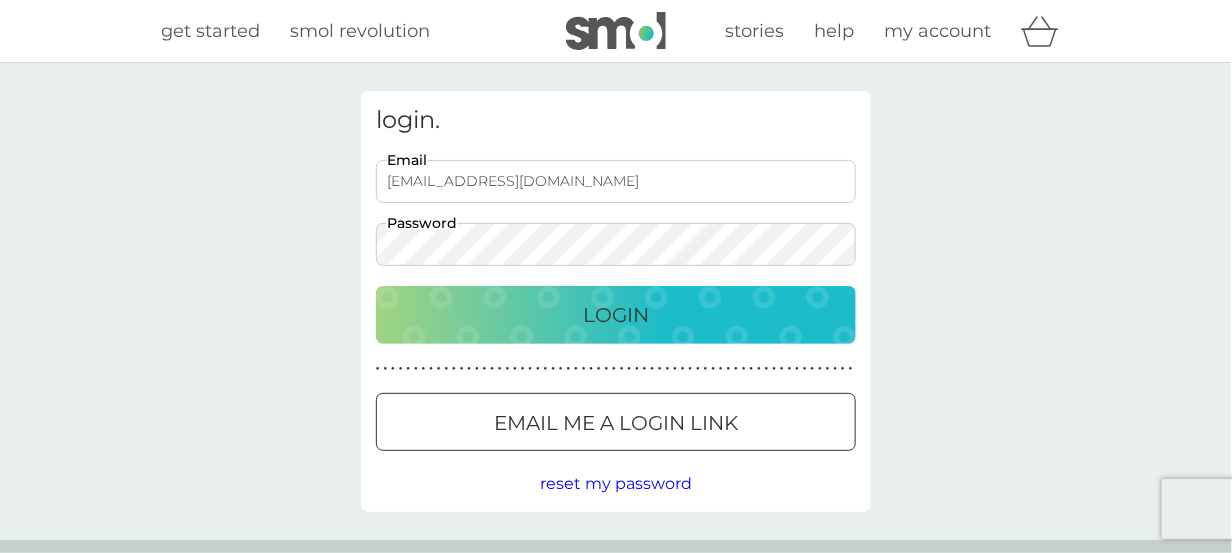 click on "Login" at bounding box center [616, 315] 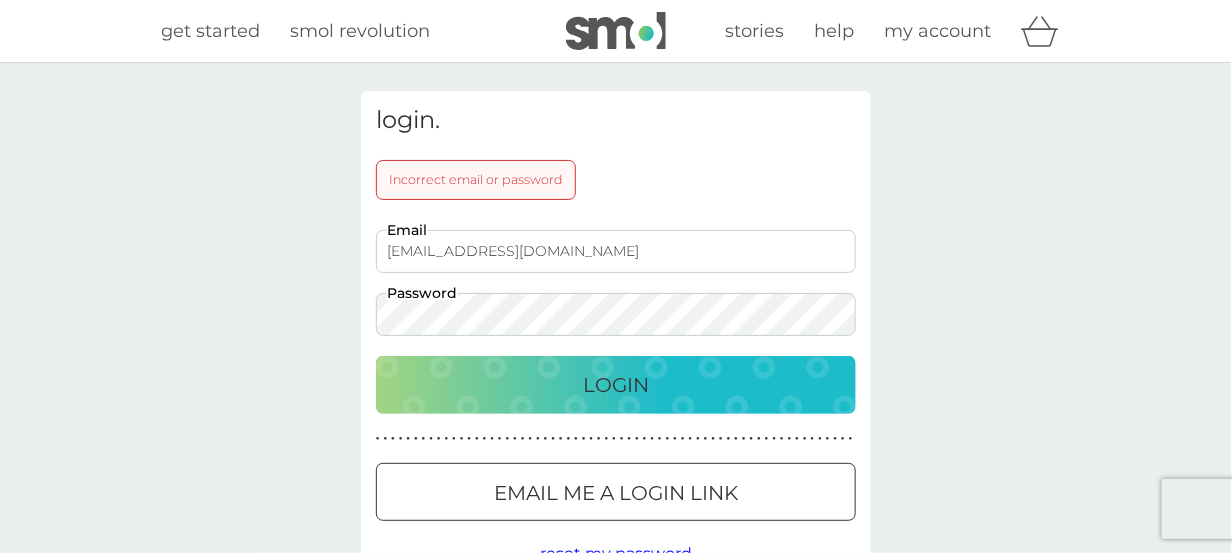 click on "Login" at bounding box center (616, 385) 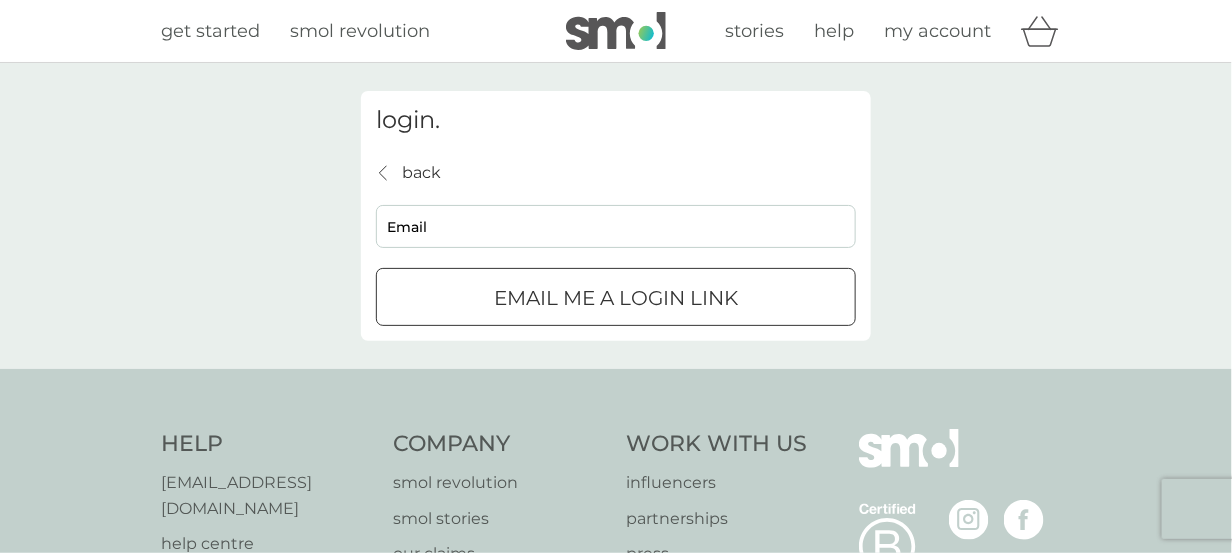 click on "Email me a login link" at bounding box center (616, 298) 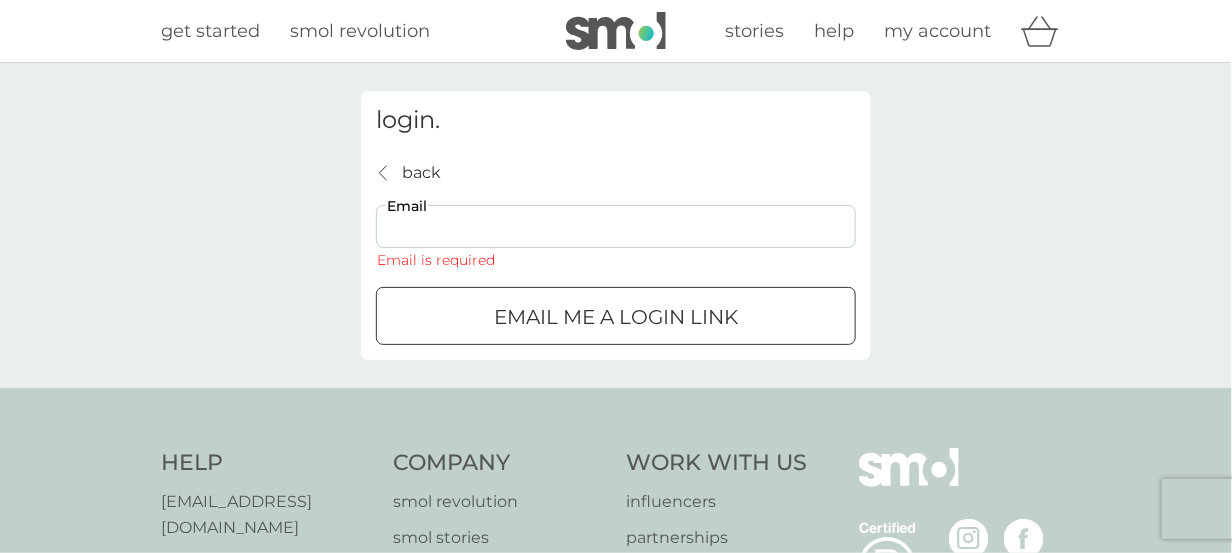 click on "Email" at bounding box center [616, 226] 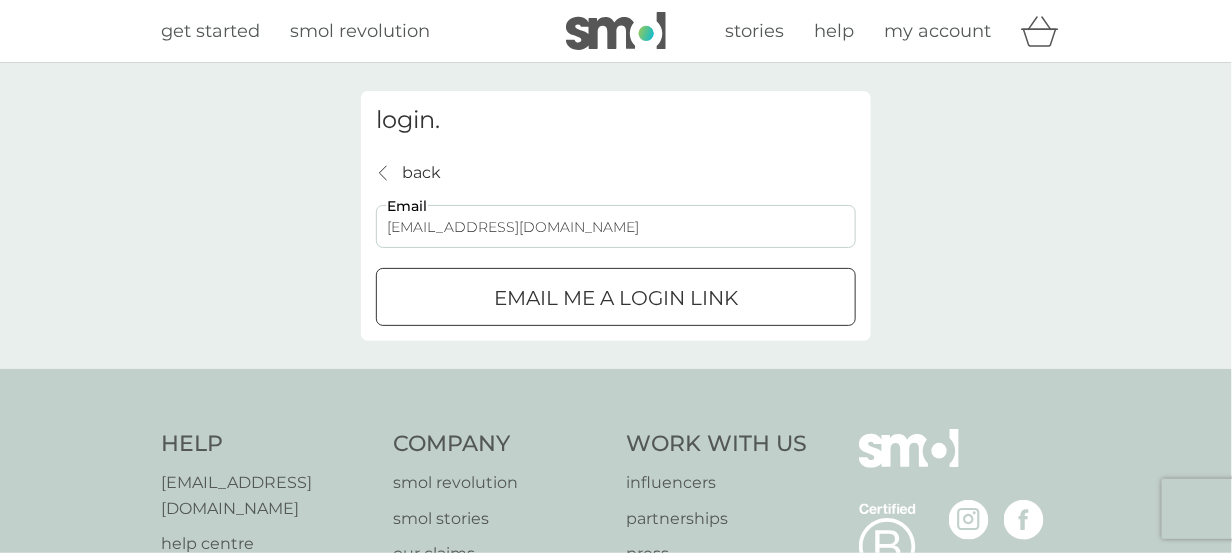 click on "Email me a login link" at bounding box center (616, 298) 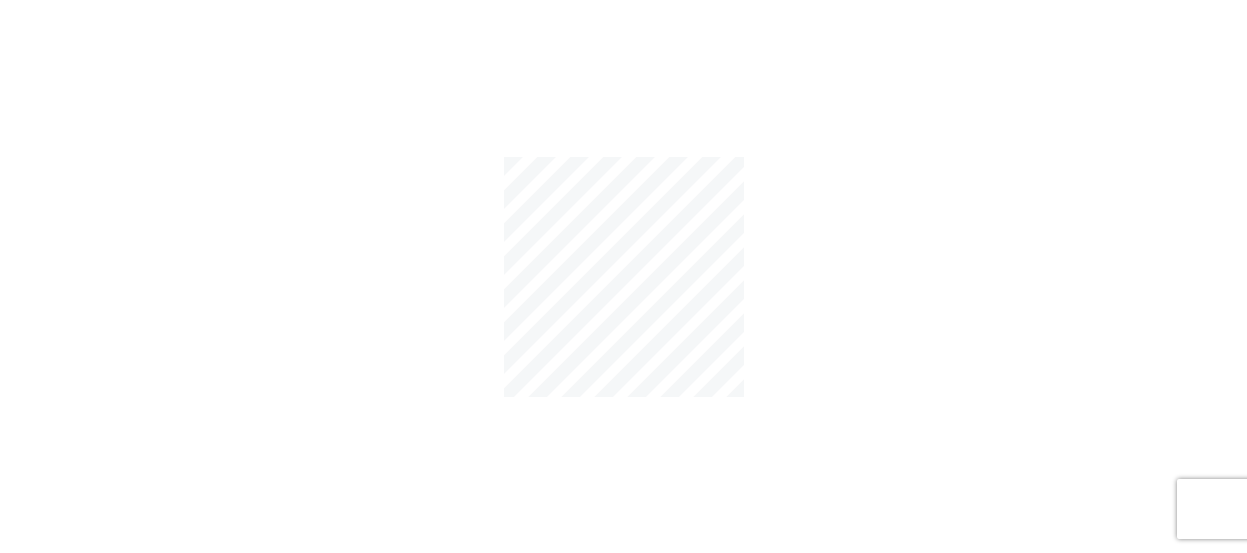 scroll, scrollTop: 0, scrollLeft: 0, axis: both 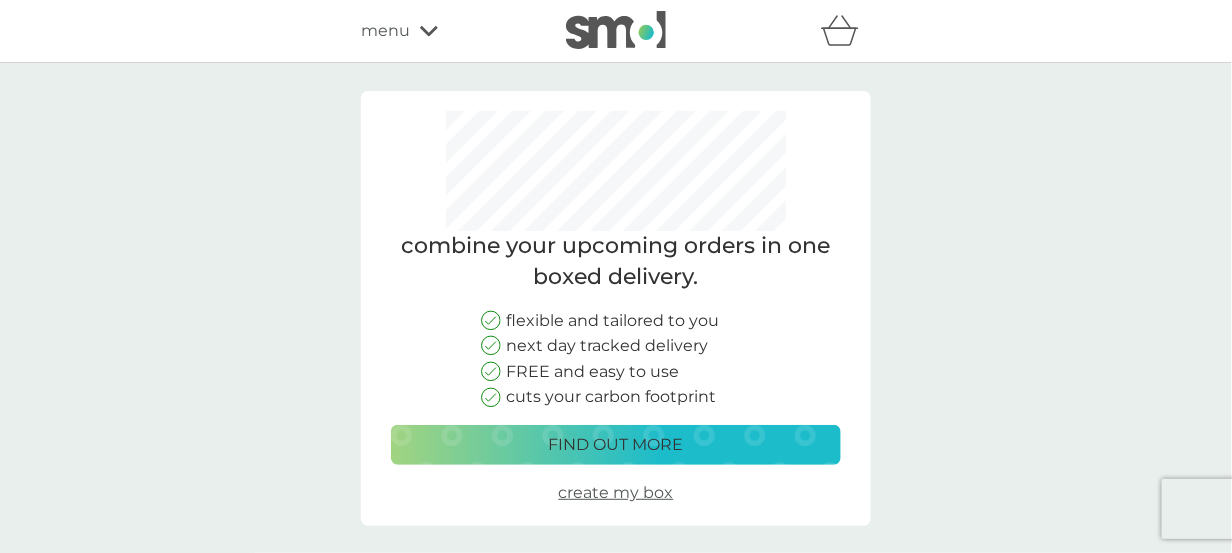 click on "find out more" at bounding box center (616, 445) 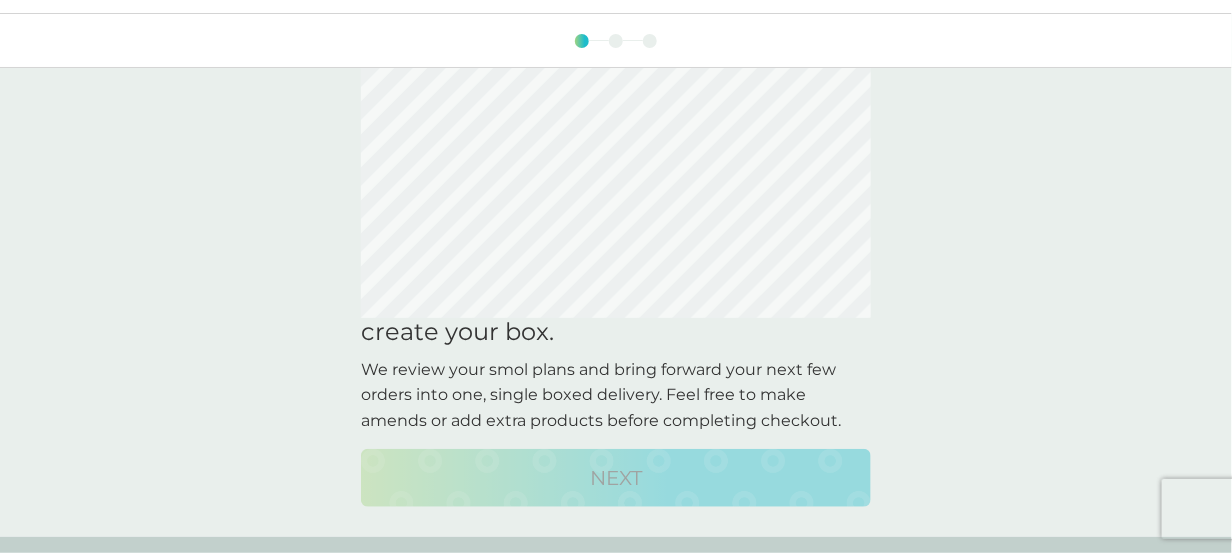 scroll, scrollTop: 0, scrollLeft: 0, axis: both 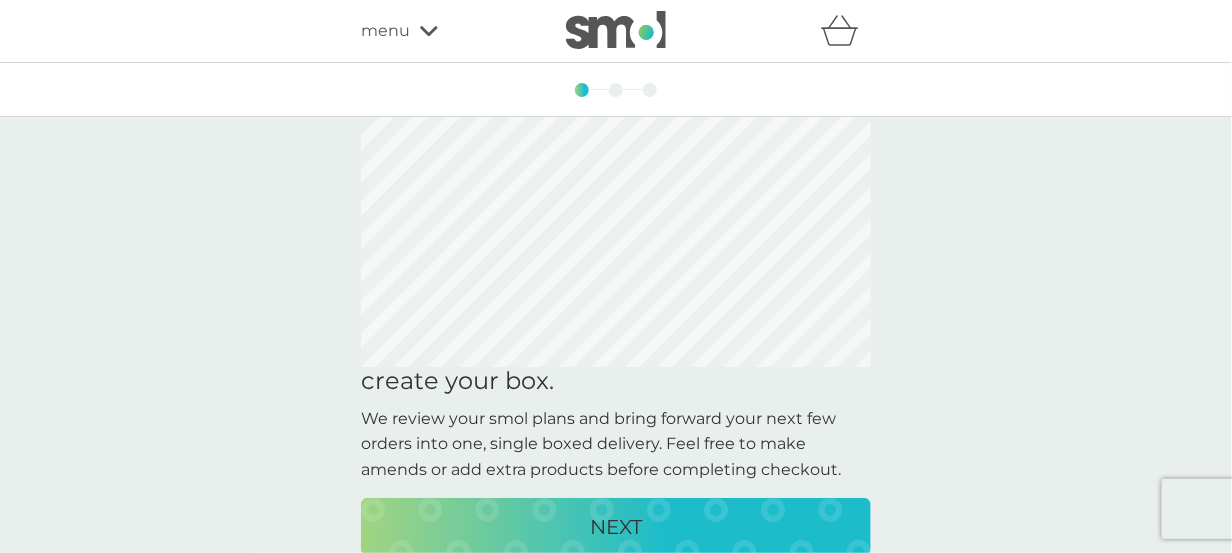 click 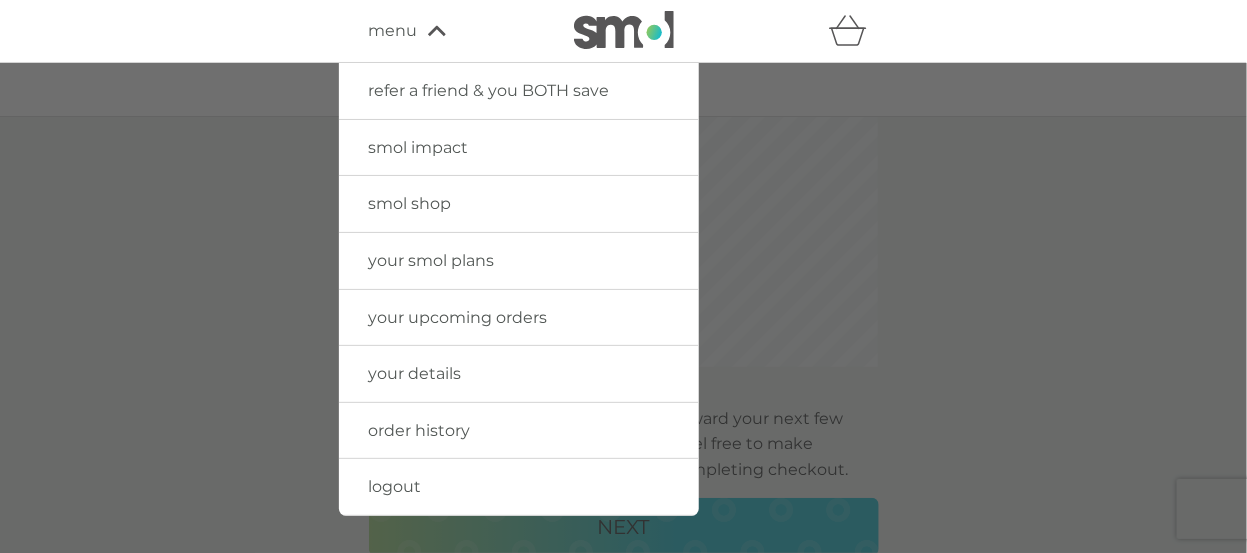 click at bounding box center [623, 339] 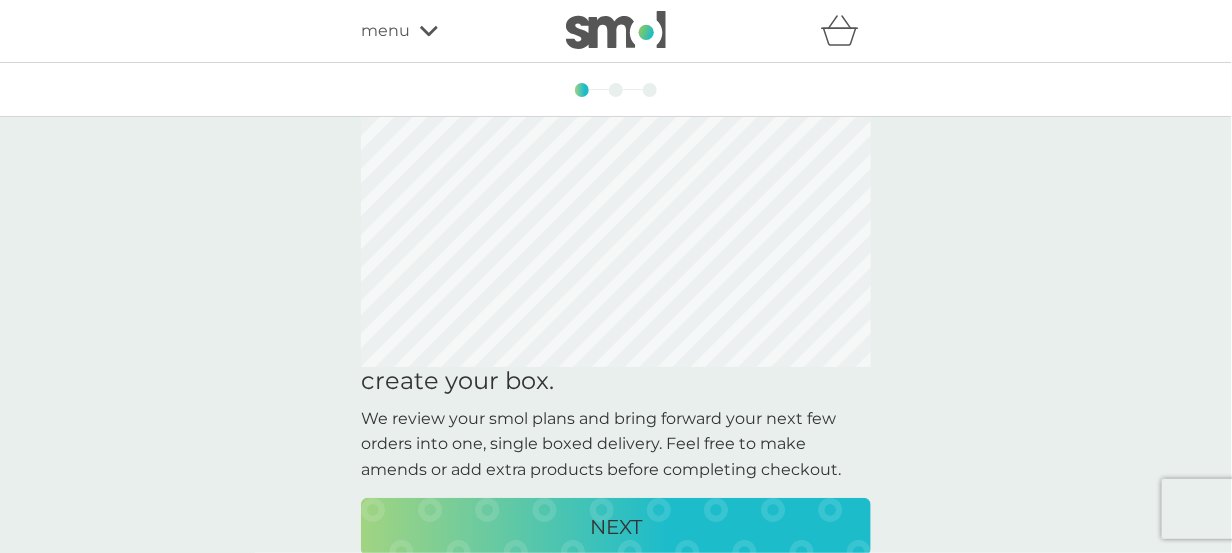 click 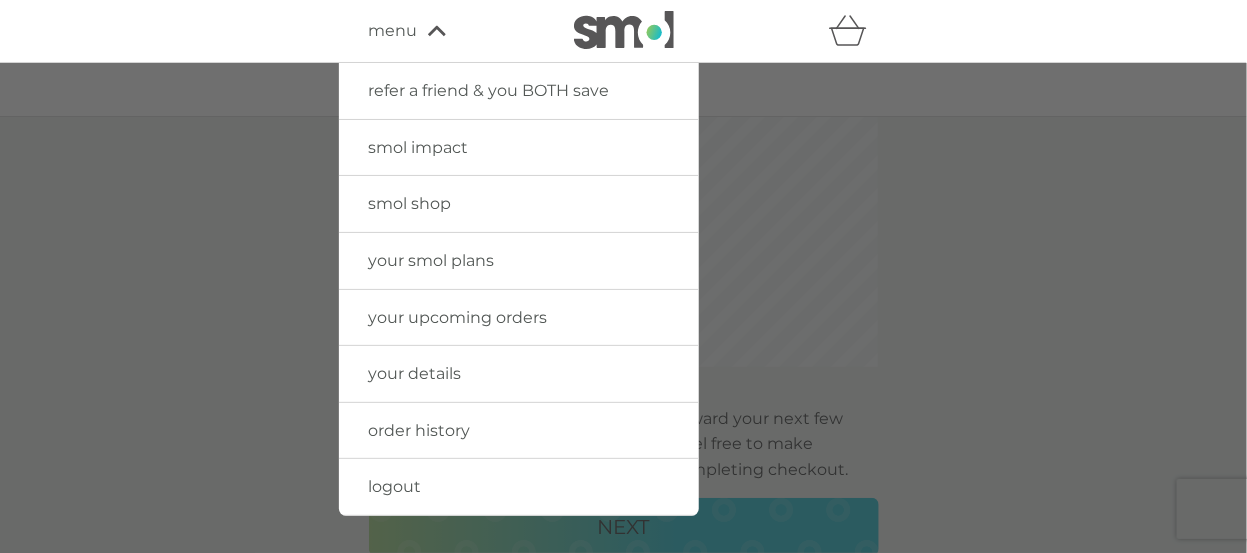 click on "your upcoming orders" at bounding box center [458, 317] 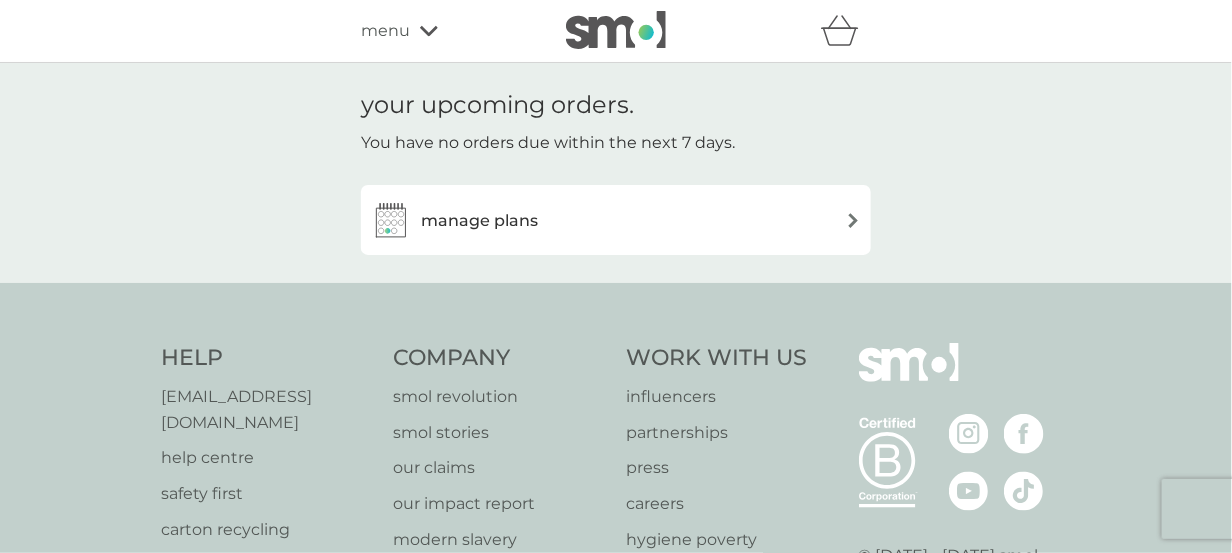 click on "manage plans" at bounding box center [616, 220] 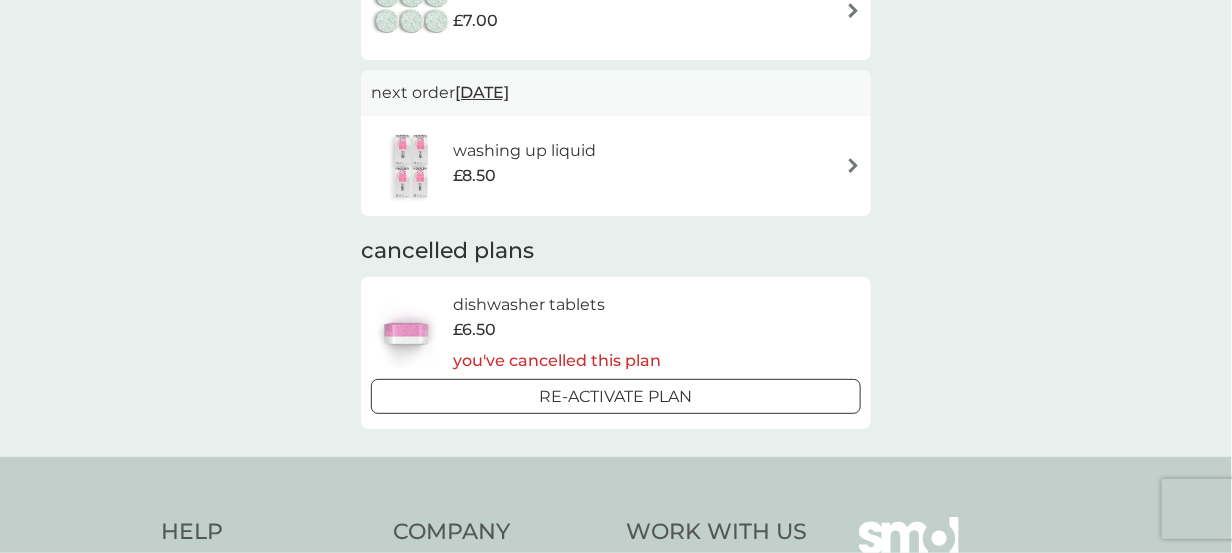 scroll, scrollTop: 666, scrollLeft: 0, axis: vertical 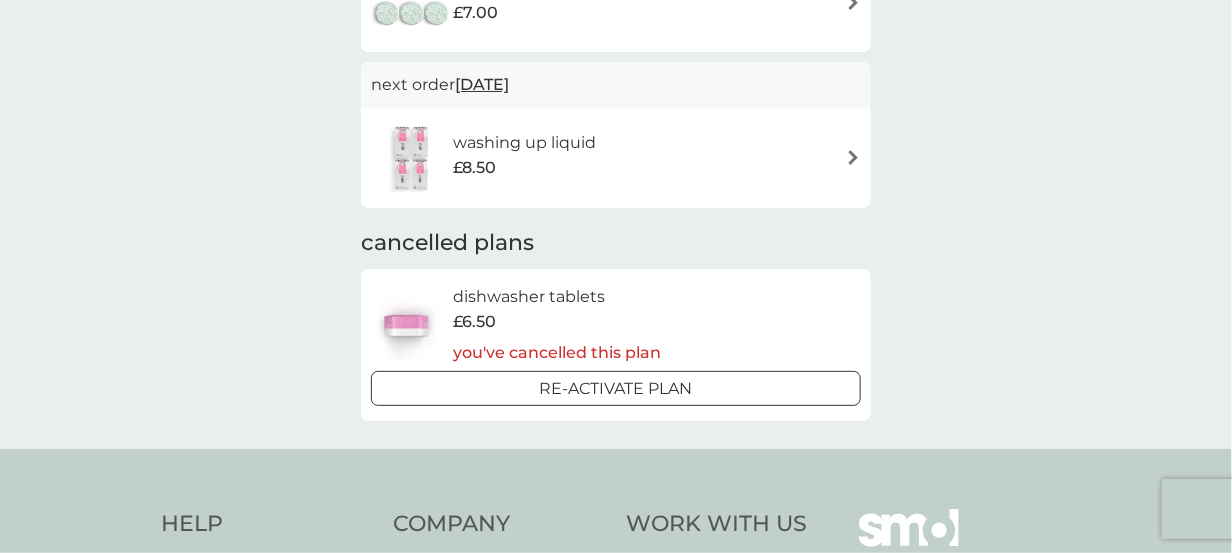 click at bounding box center (853, 157) 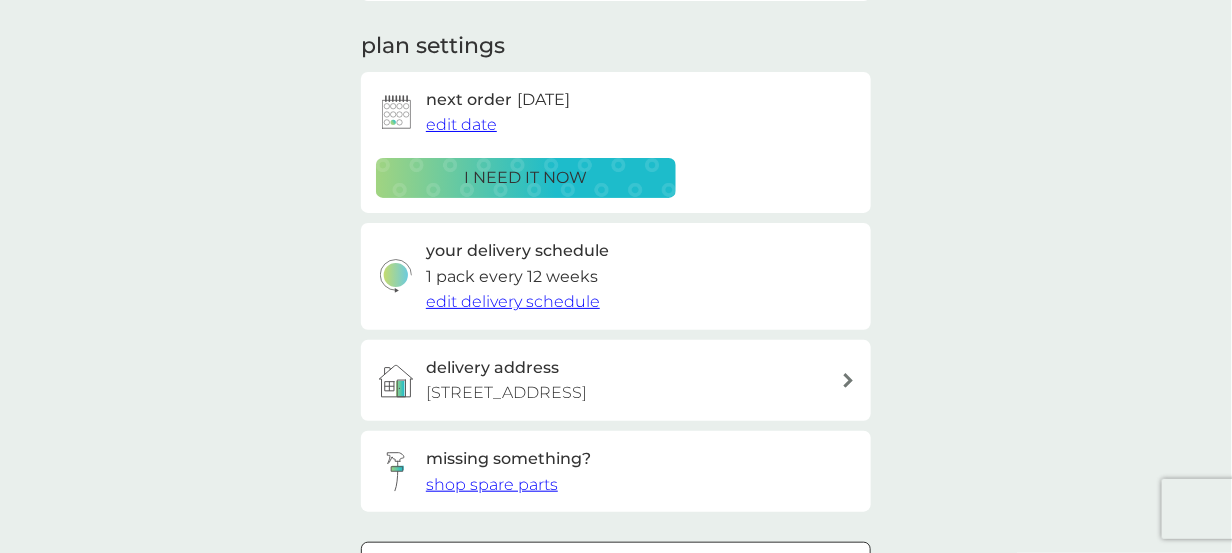 scroll, scrollTop: 400, scrollLeft: 0, axis: vertical 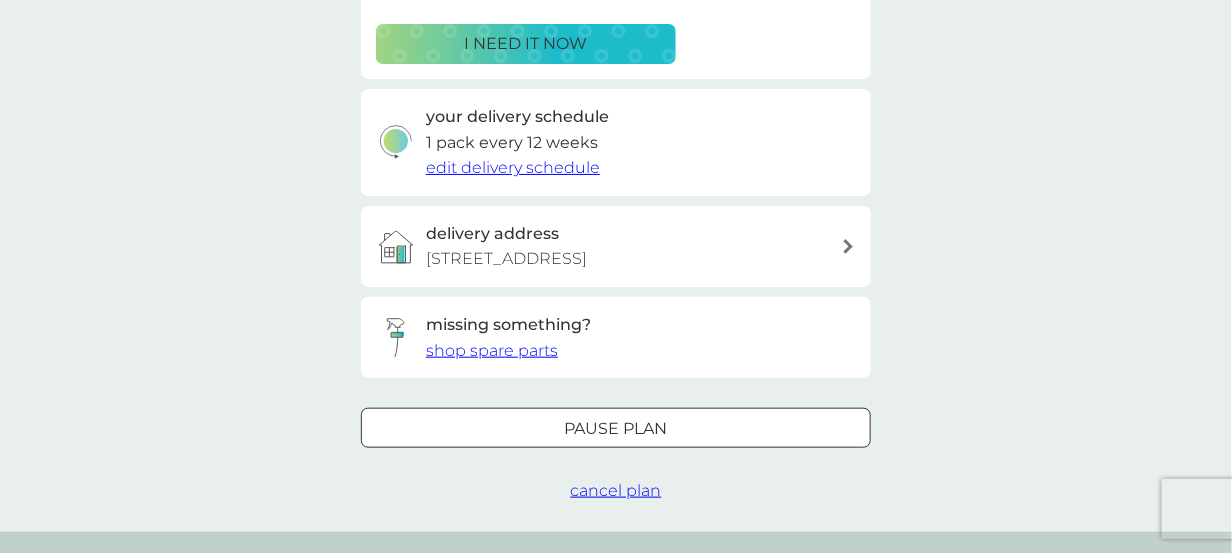 click on "cancel plan" at bounding box center (616, 490) 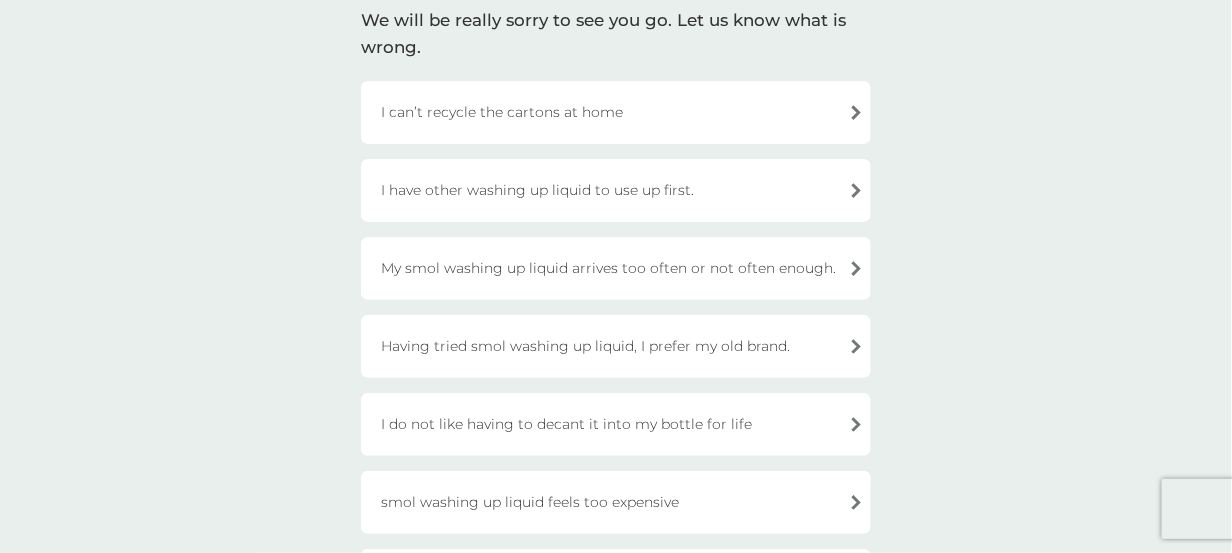 scroll, scrollTop: 133, scrollLeft: 0, axis: vertical 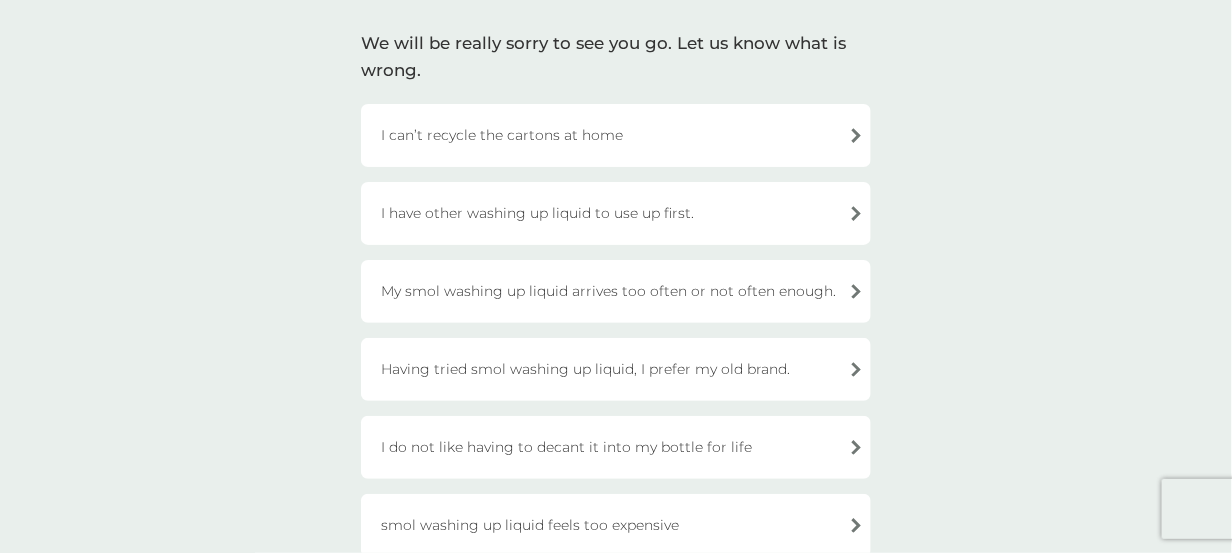 click on "My smol washing up liquid arrives too often or not often enough." at bounding box center (616, 291) 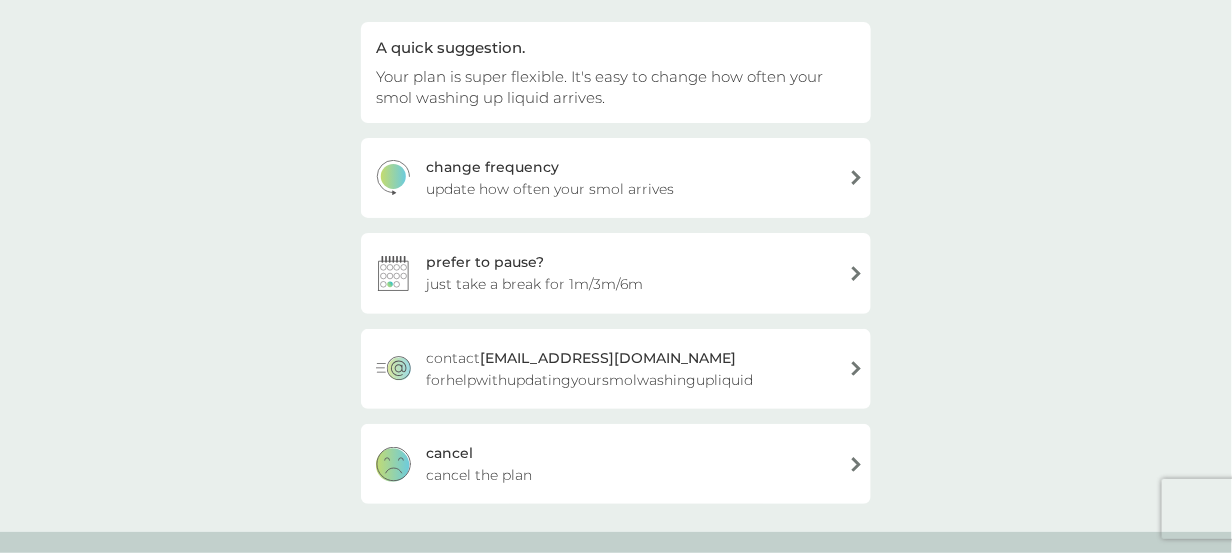 scroll, scrollTop: 266, scrollLeft: 0, axis: vertical 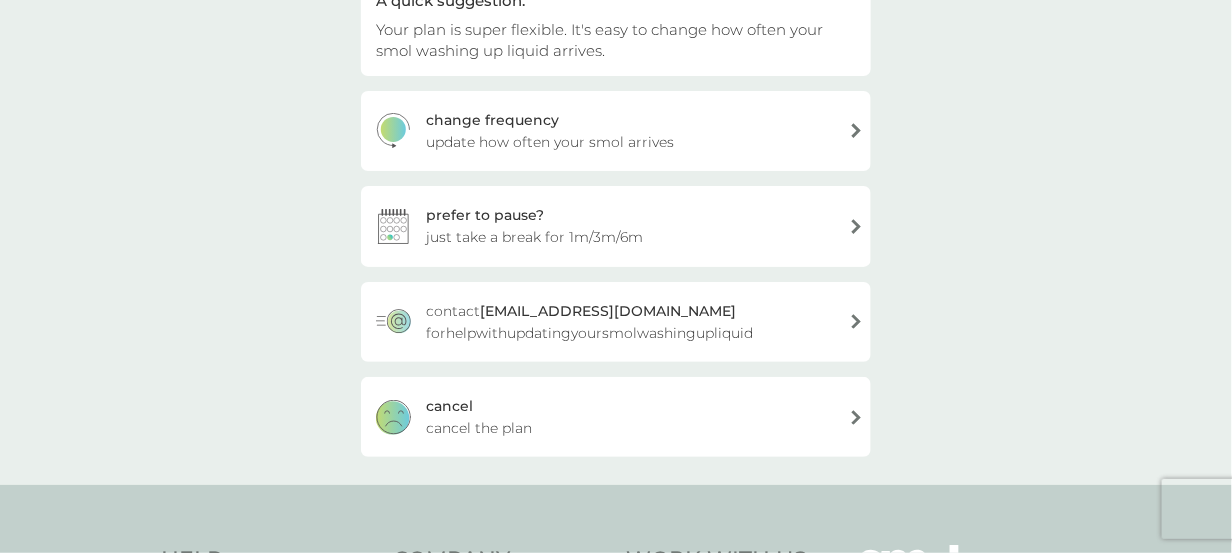 click on "[PERSON_NAME] the plan" at bounding box center [616, 417] 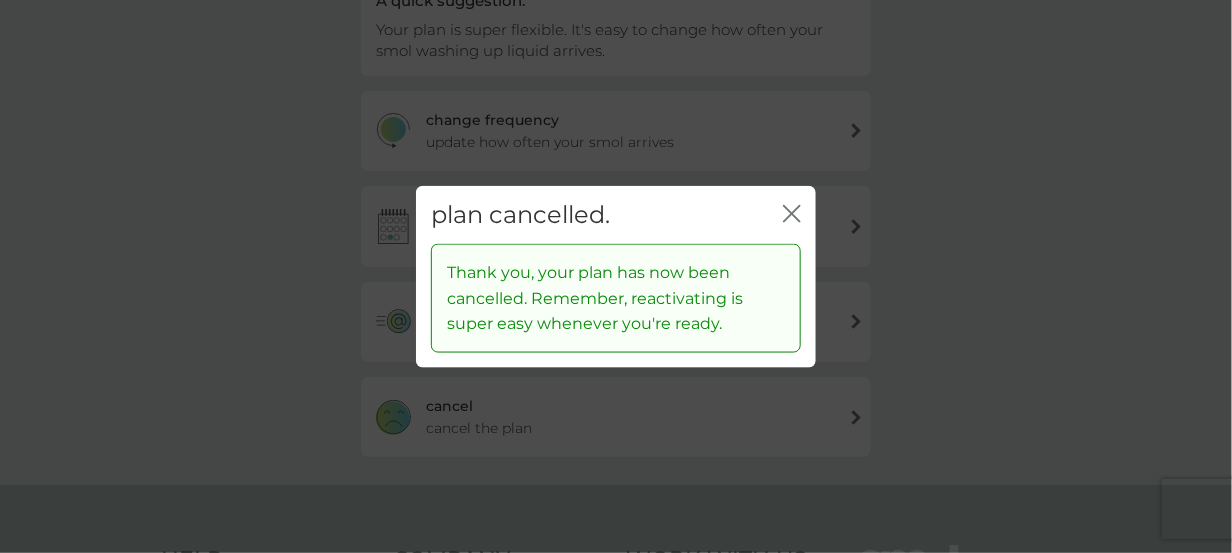 click 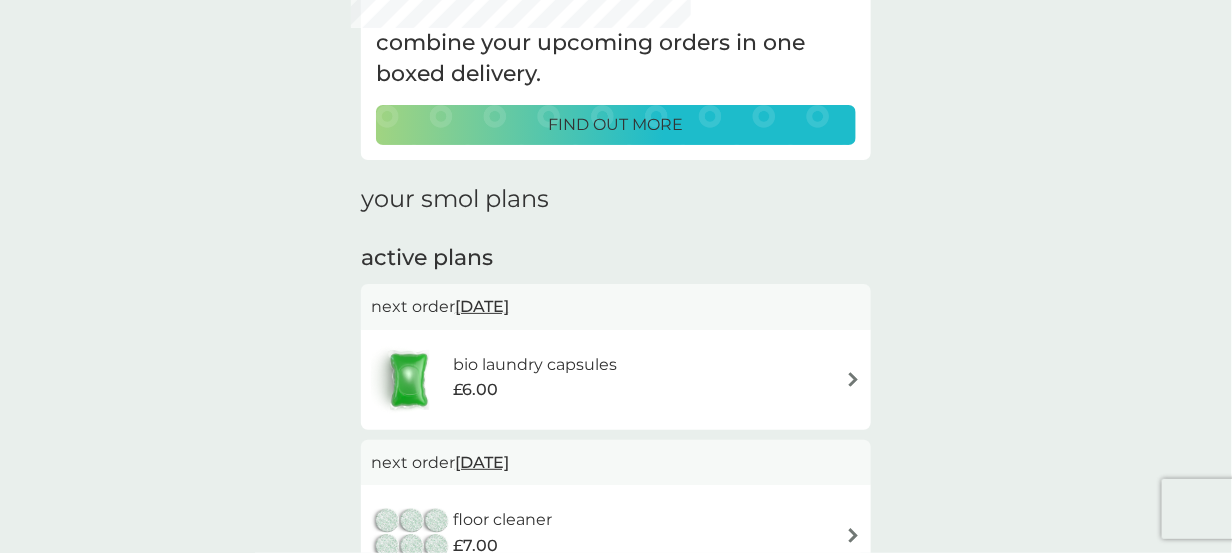 scroll, scrollTop: 0, scrollLeft: 0, axis: both 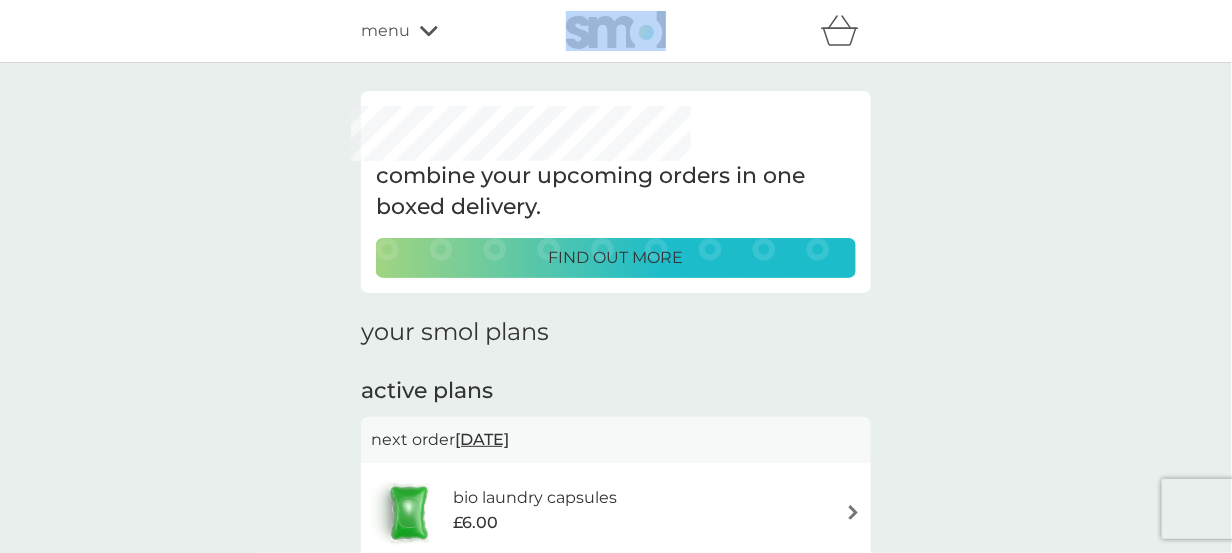 click 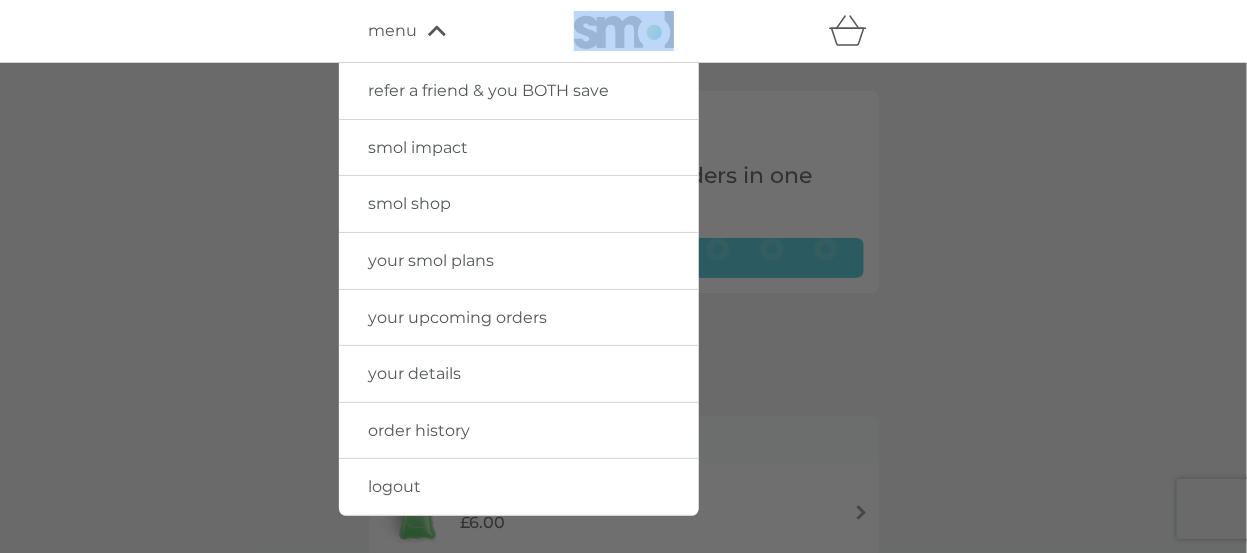 click on "your smol plans" at bounding box center (432, 260) 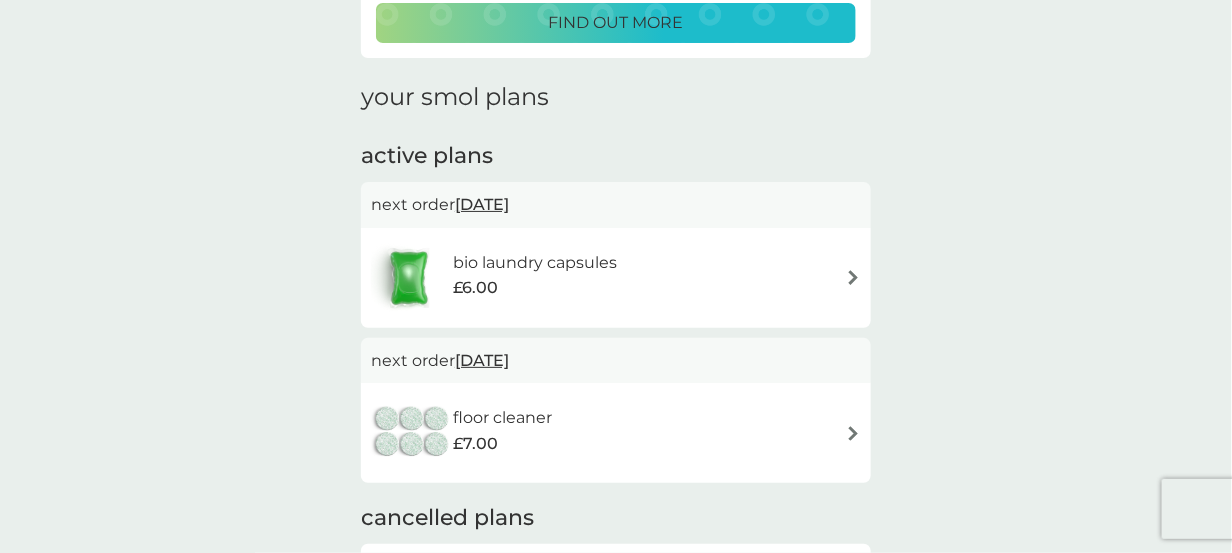 scroll, scrollTop: 266, scrollLeft: 0, axis: vertical 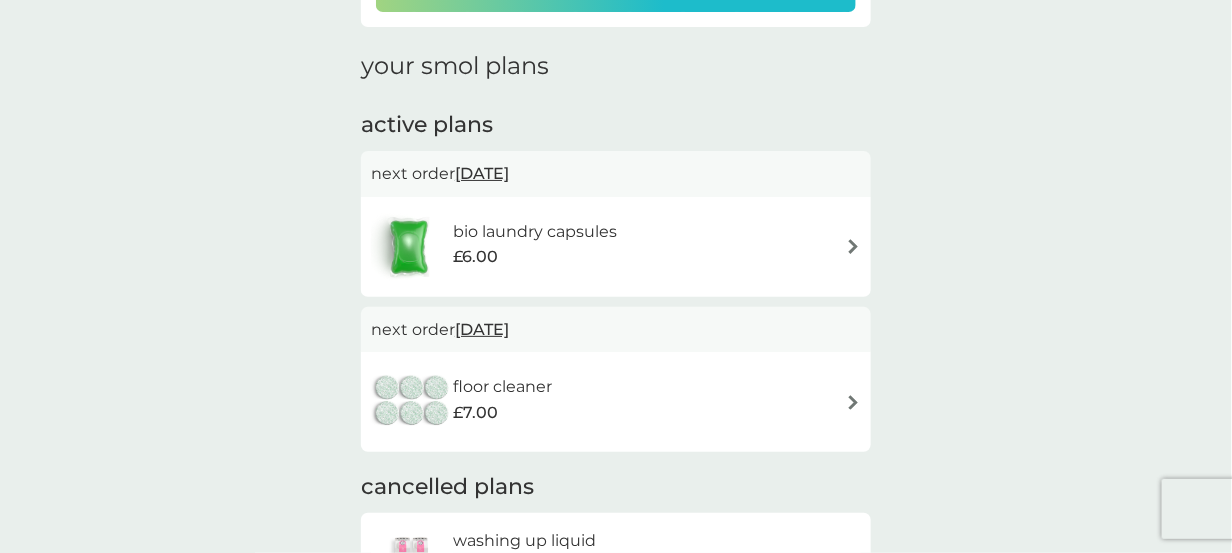 click at bounding box center (853, 402) 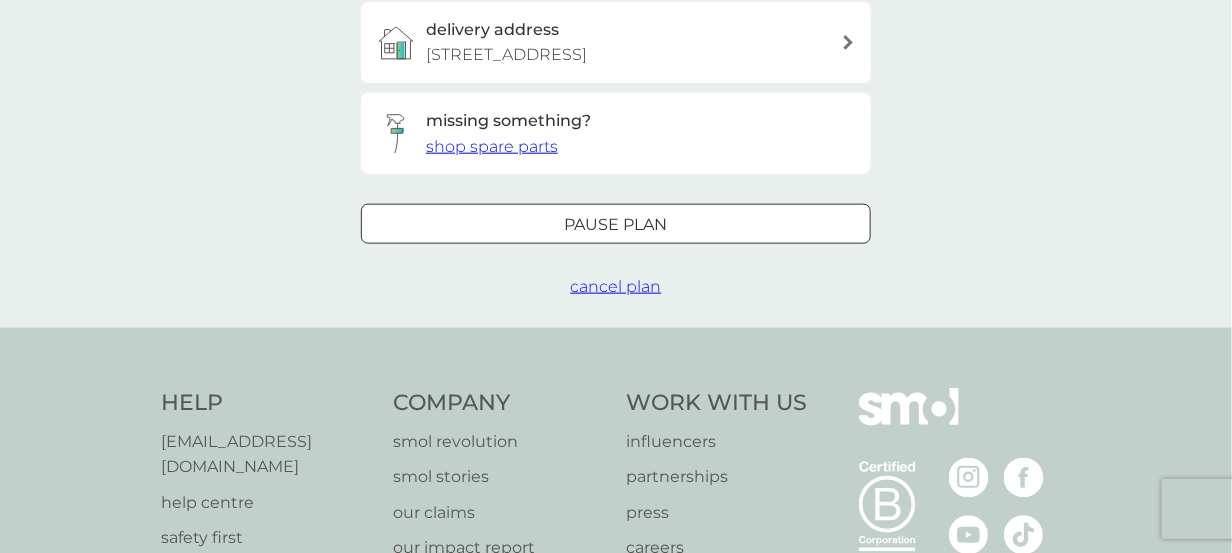 scroll, scrollTop: 666, scrollLeft: 0, axis: vertical 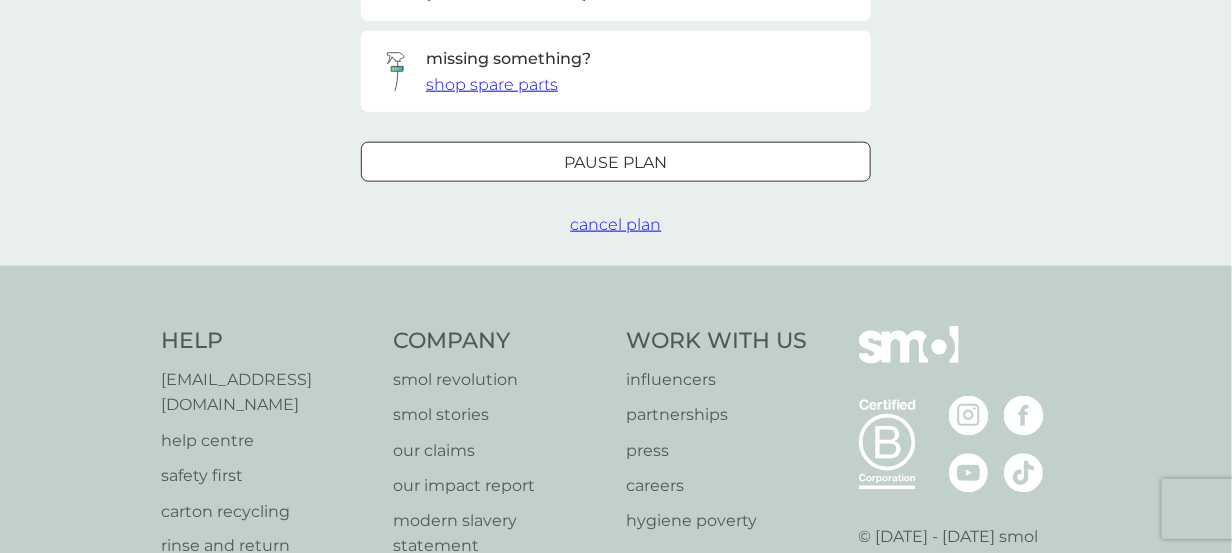 click on "cancel plan" at bounding box center (616, 224) 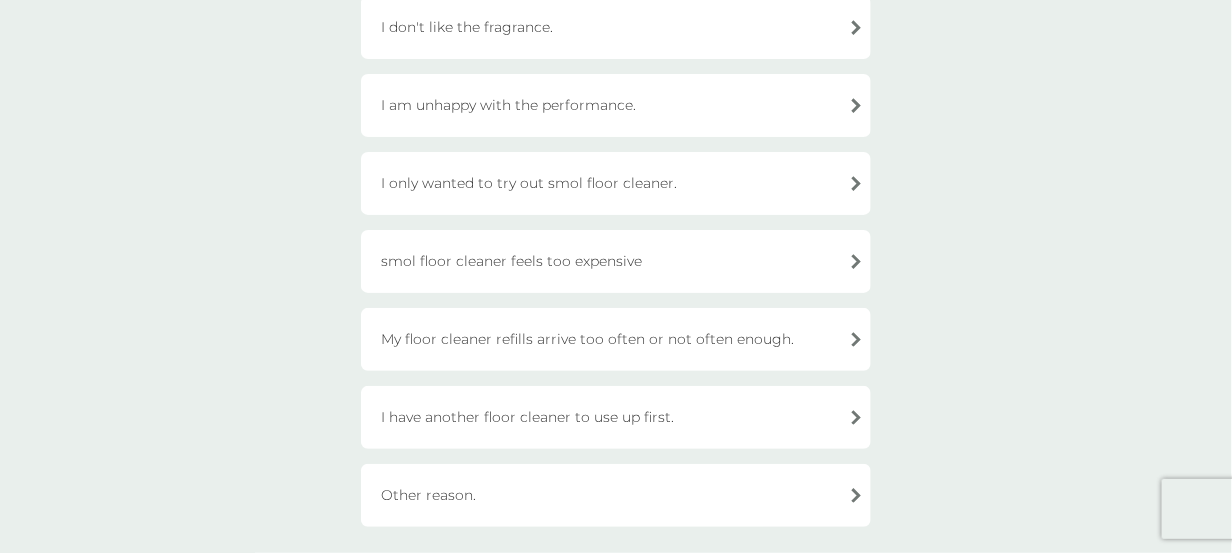 scroll, scrollTop: 266, scrollLeft: 0, axis: vertical 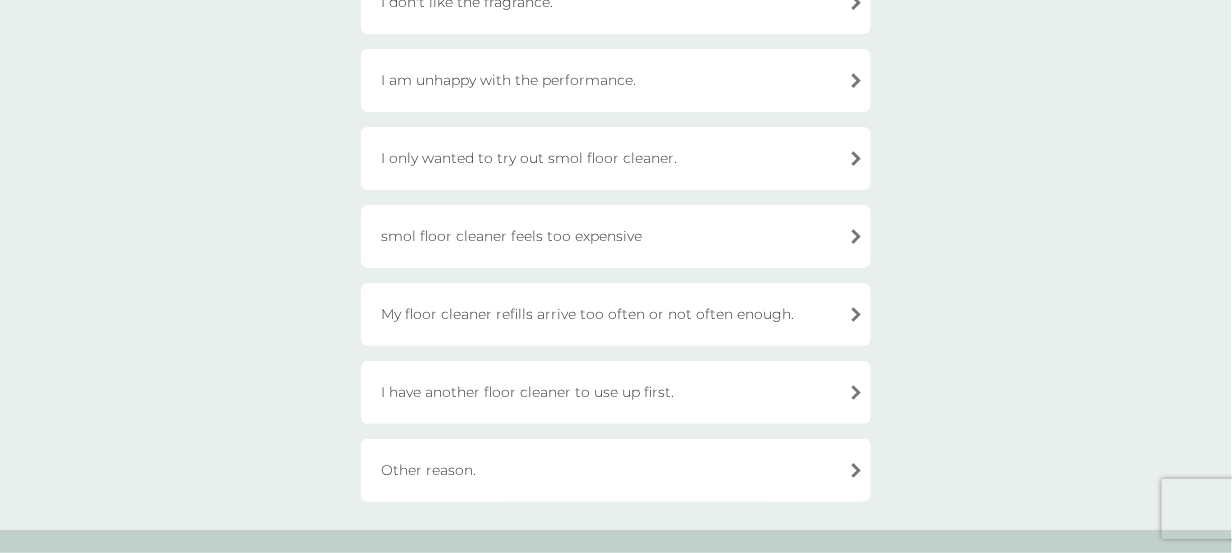 click on "My floor cleaner refills arrive too often or not often enough." at bounding box center (616, 314) 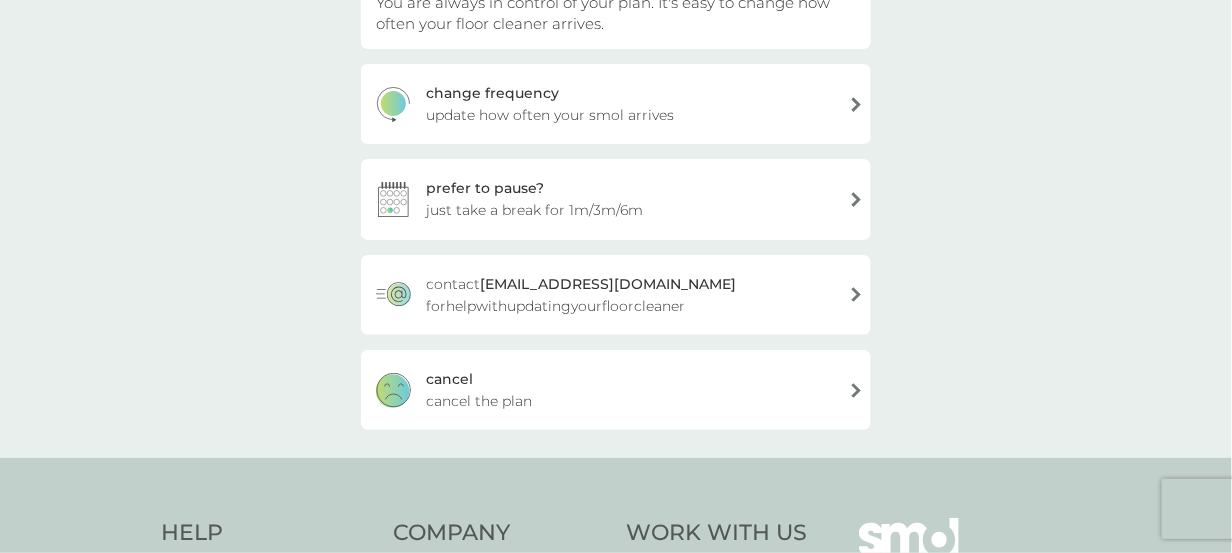 click on "cancel" at bounding box center [449, 379] 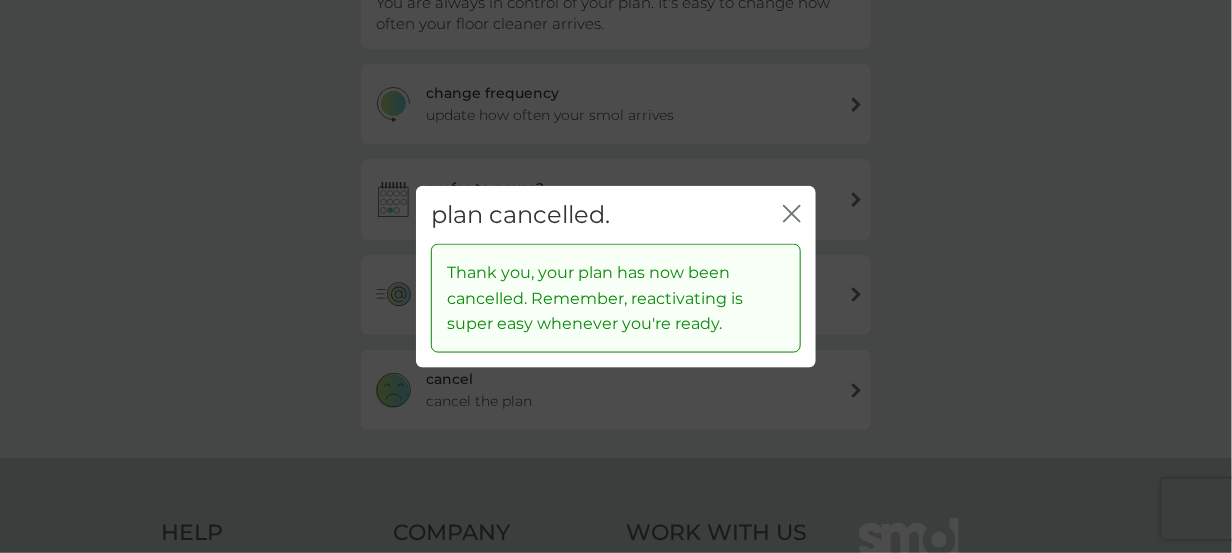 click on "plan cancelled. close" at bounding box center [616, 214] 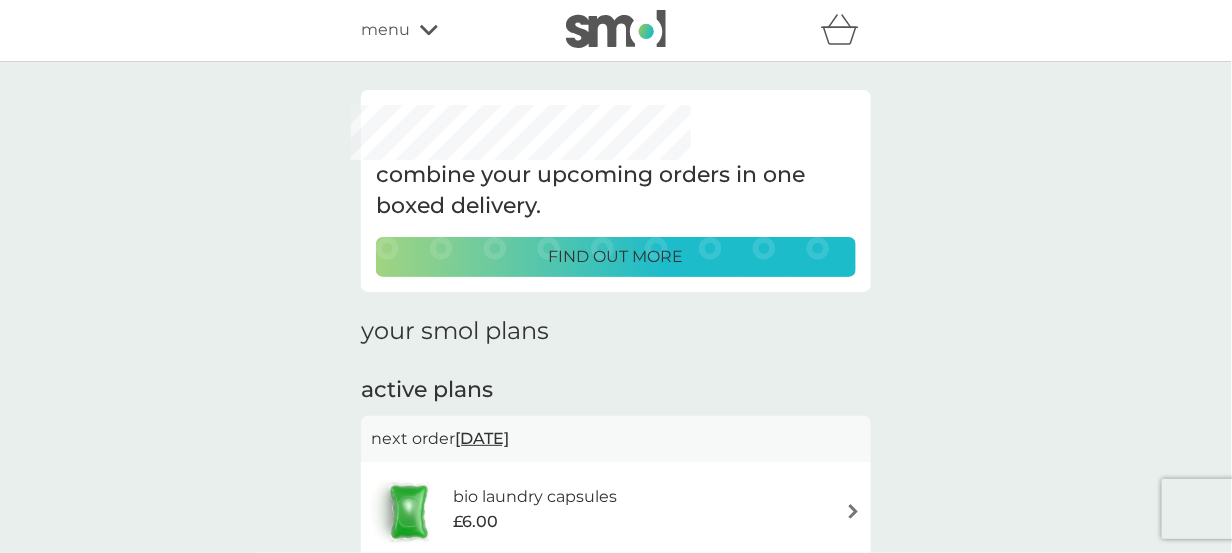 scroll, scrollTop: 0, scrollLeft: 0, axis: both 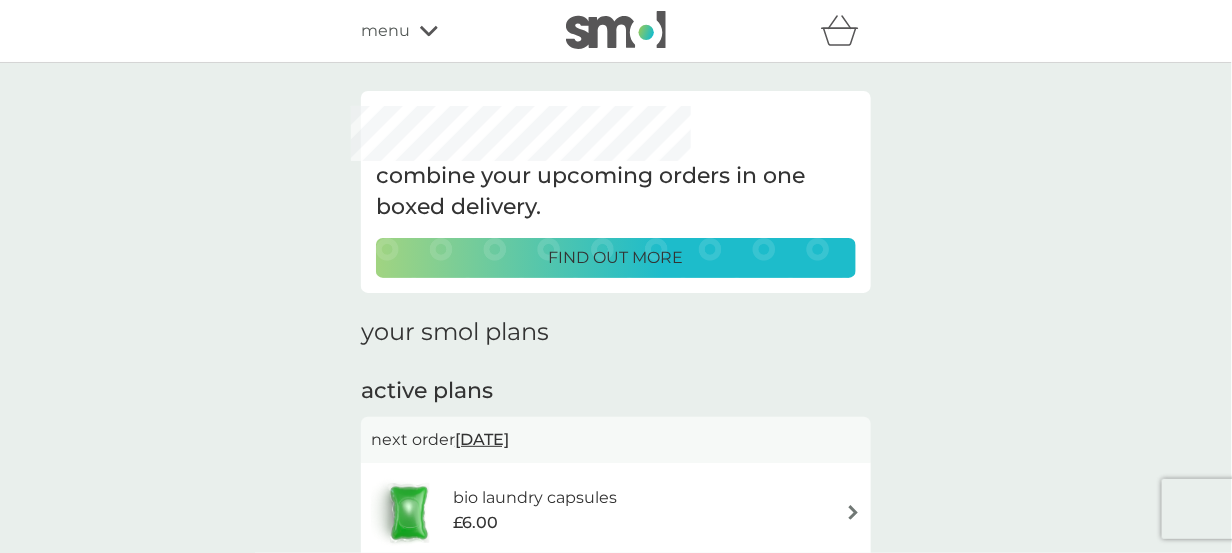click 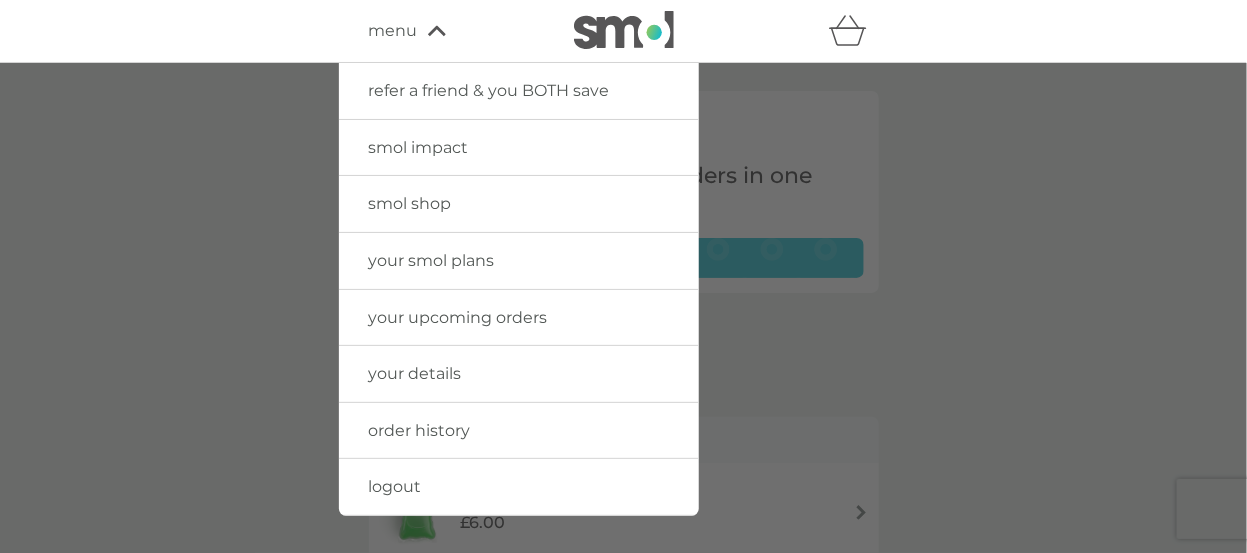 click on "smol shop" at bounding box center [410, 203] 